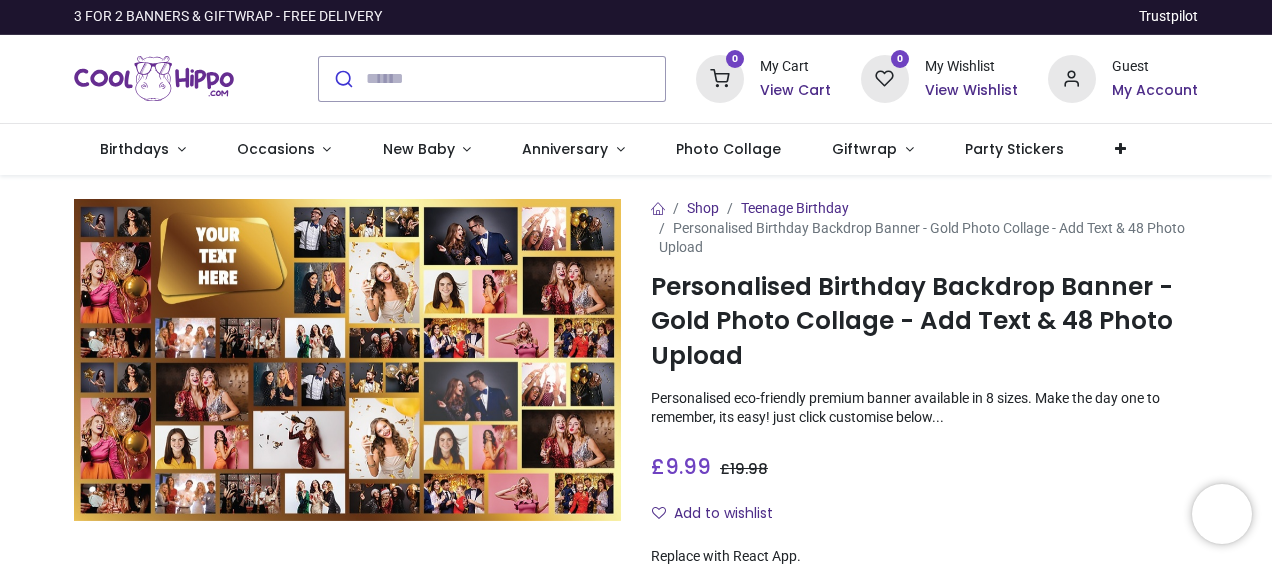 scroll, scrollTop: 0, scrollLeft: 0, axis: both 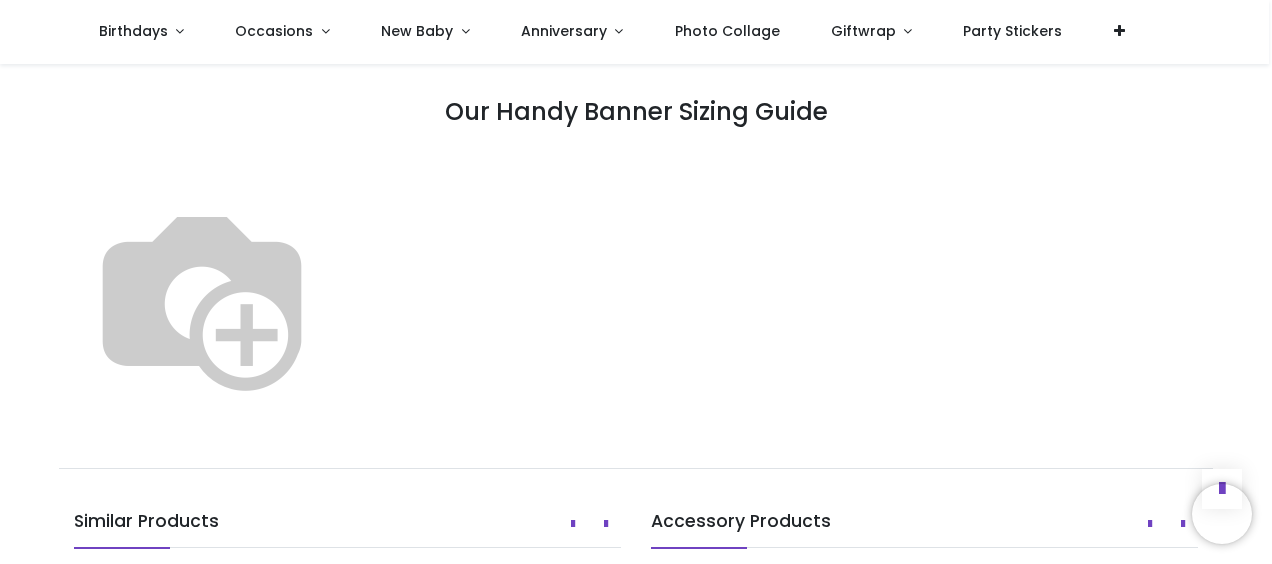 click at bounding box center [202, 297] 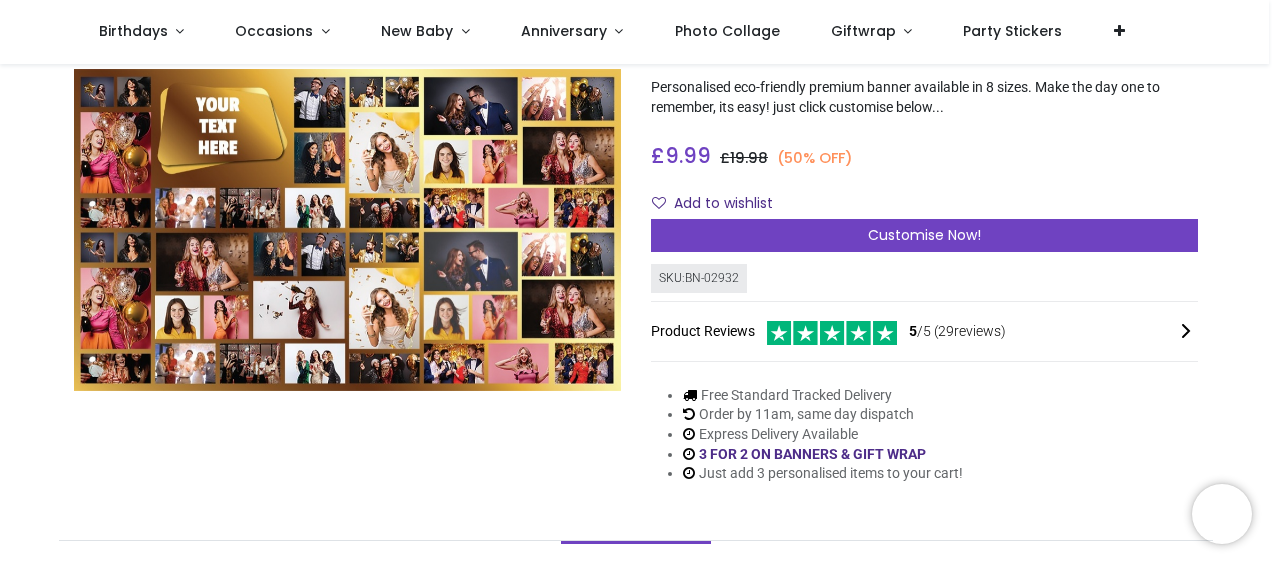 scroll, scrollTop: 100, scrollLeft: 0, axis: vertical 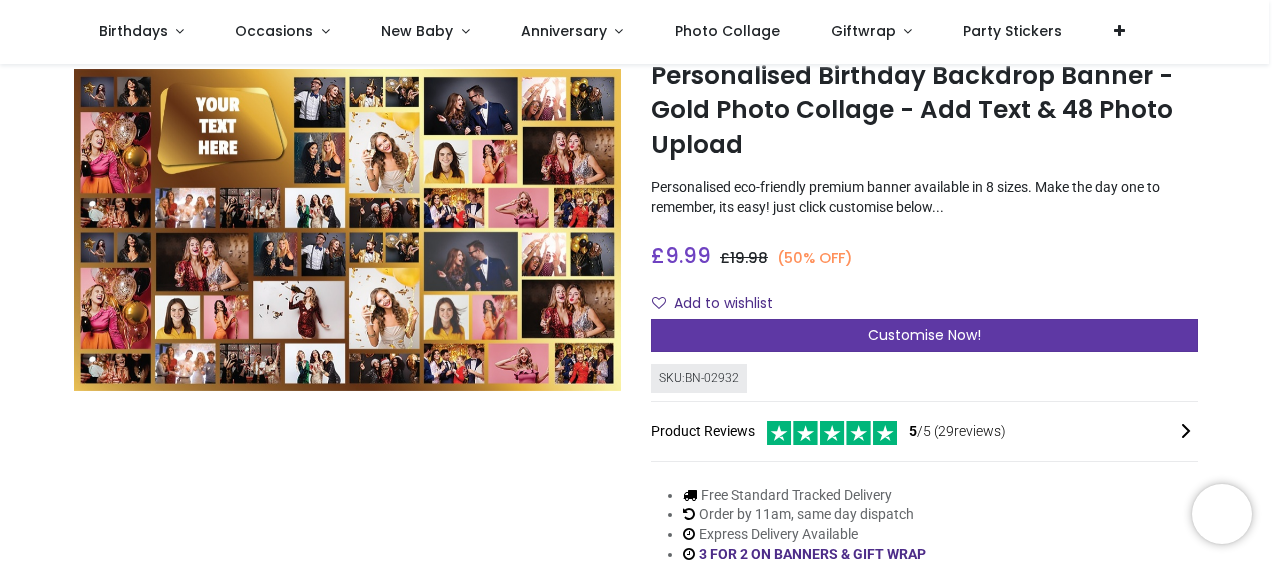click on "Customise Now!" at bounding box center [924, 335] 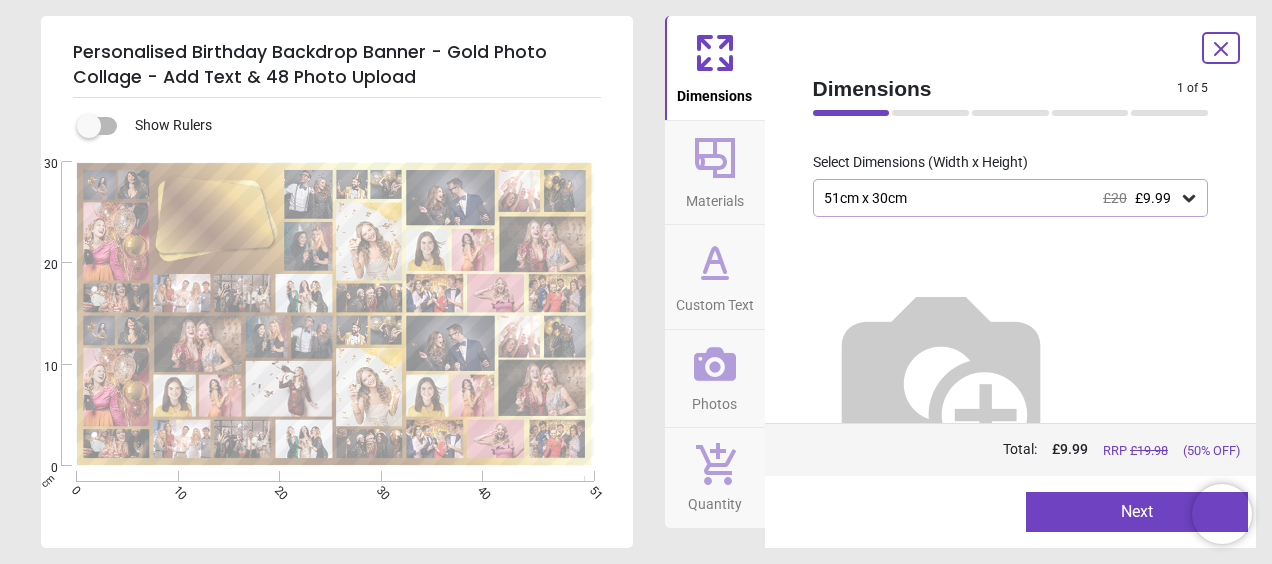 scroll, scrollTop: 102, scrollLeft: 0, axis: vertical 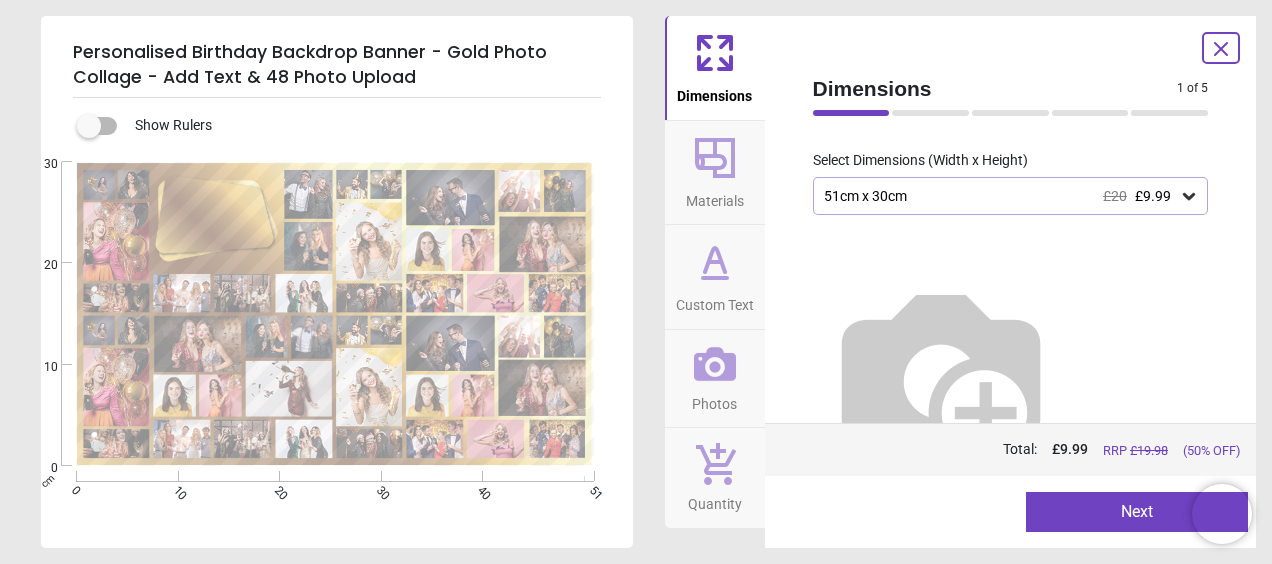 click 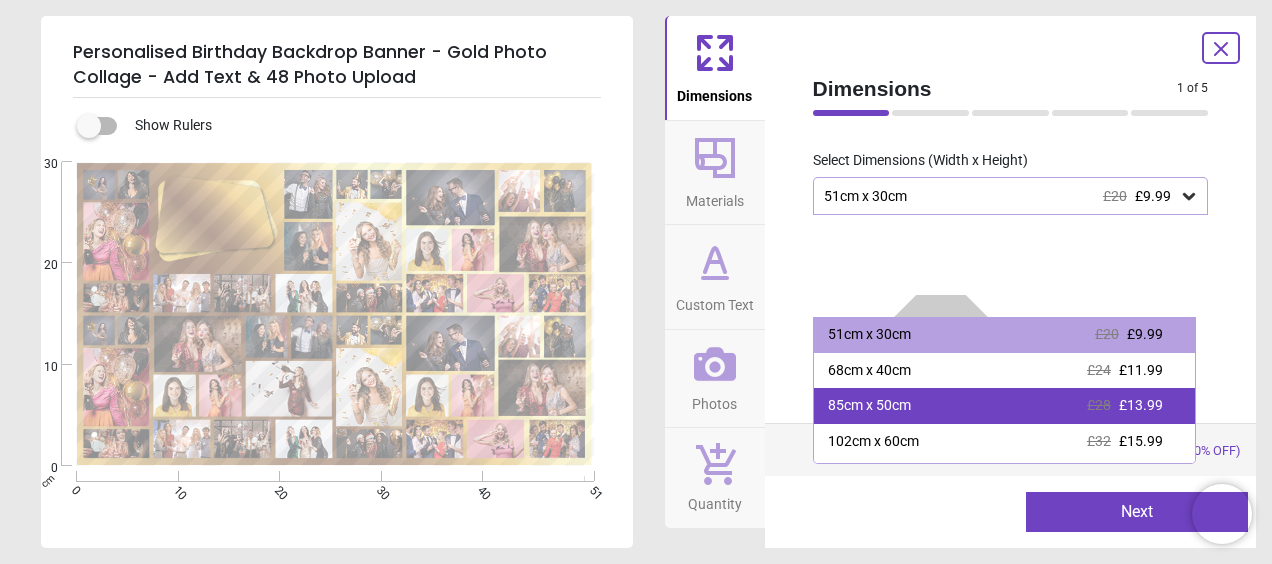 scroll, scrollTop: 100, scrollLeft: 0, axis: vertical 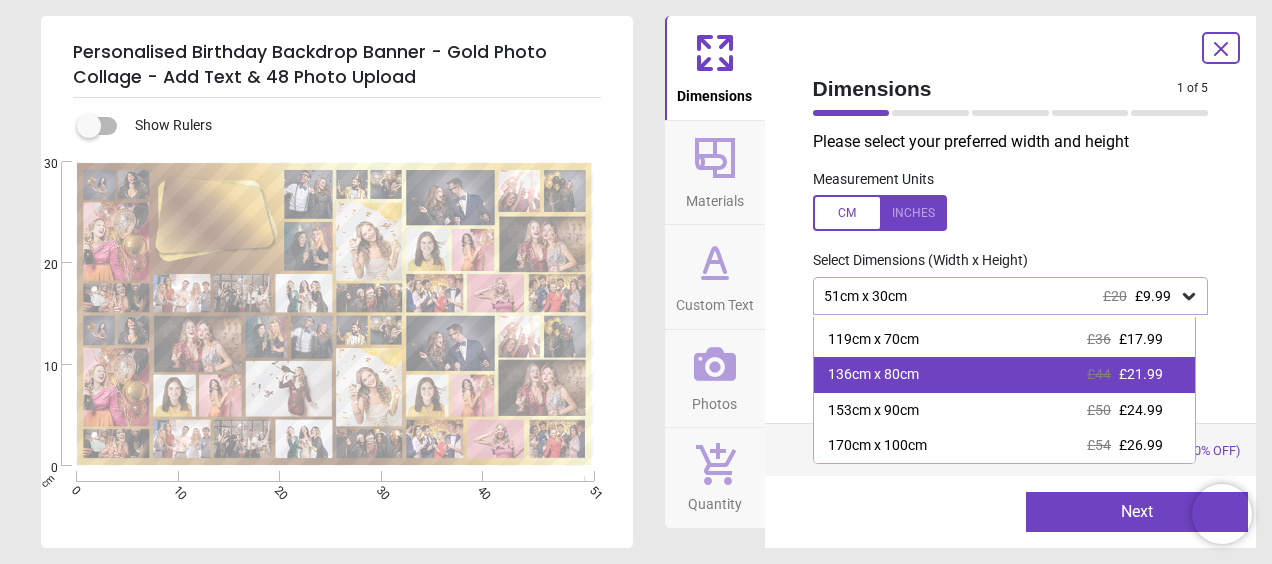 click on "136cm  x  80cm       £44 £21.99" at bounding box center [1005, 375] 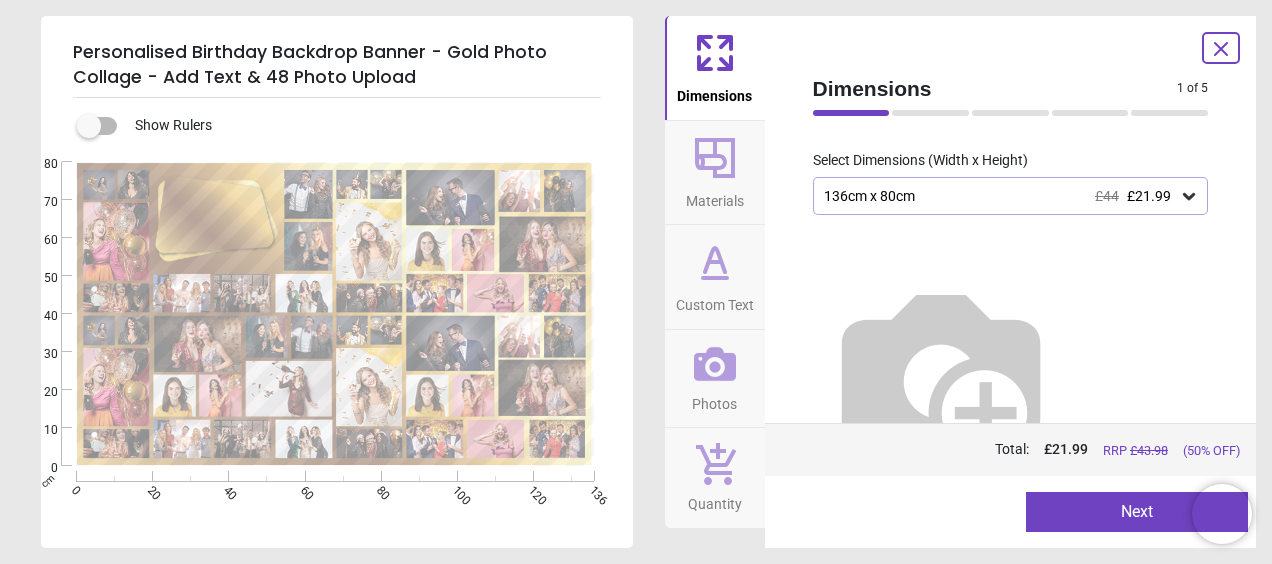 scroll, scrollTop: 0, scrollLeft: 0, axis: both 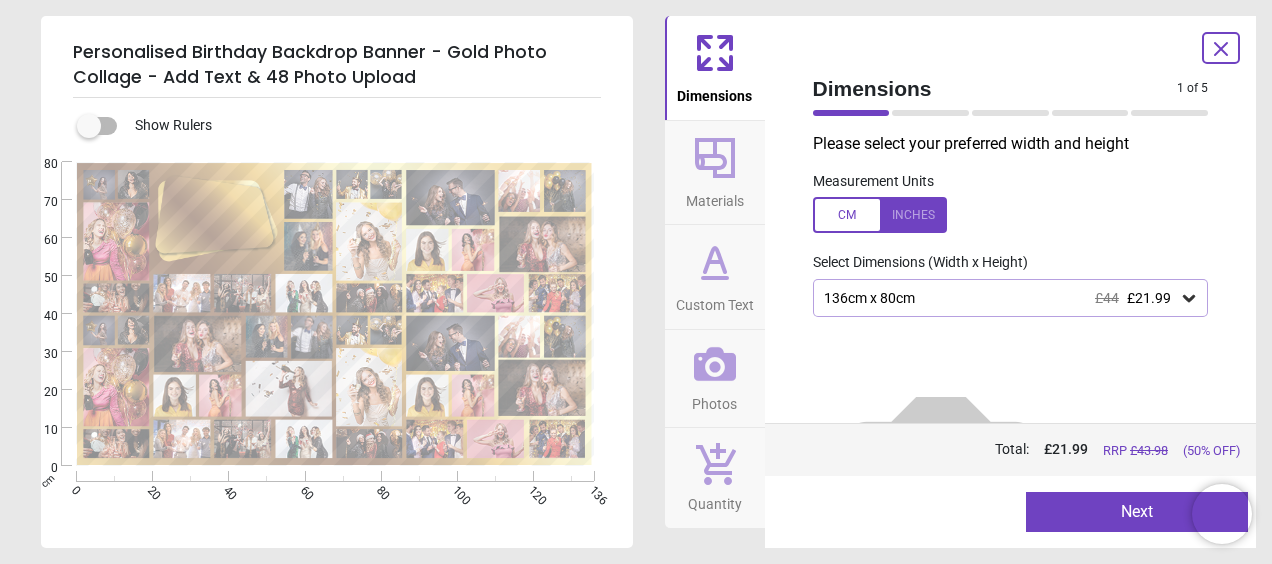 click on "Next" at bounding box center [1137, 512] 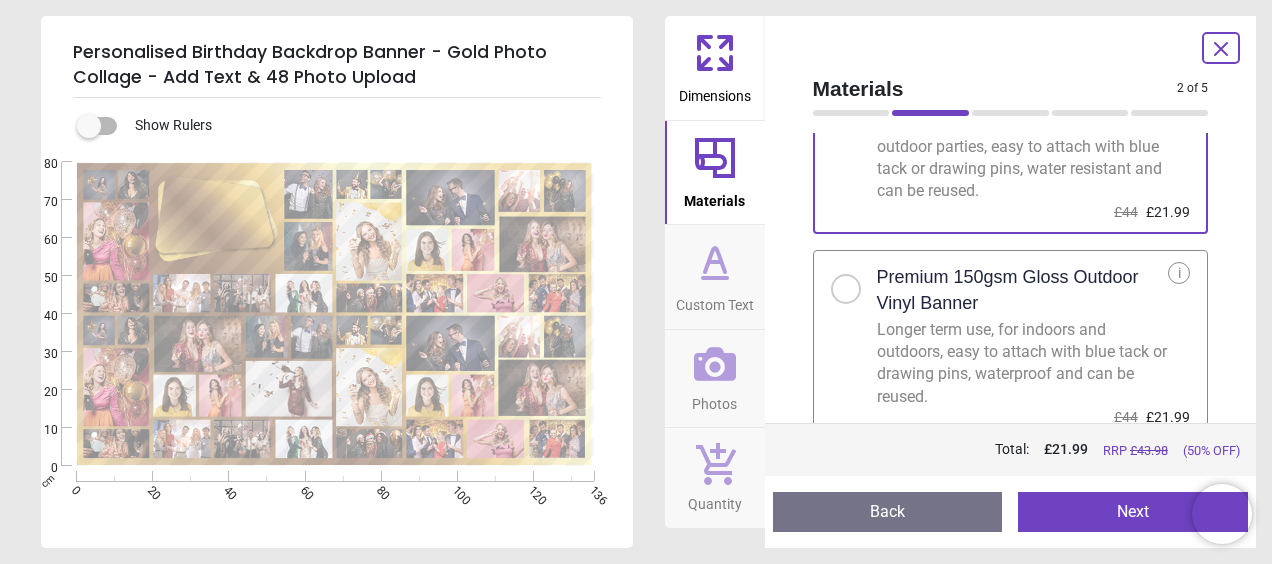 scroll, scrollTop: 142, scrollLeft: 0, axis: vertical 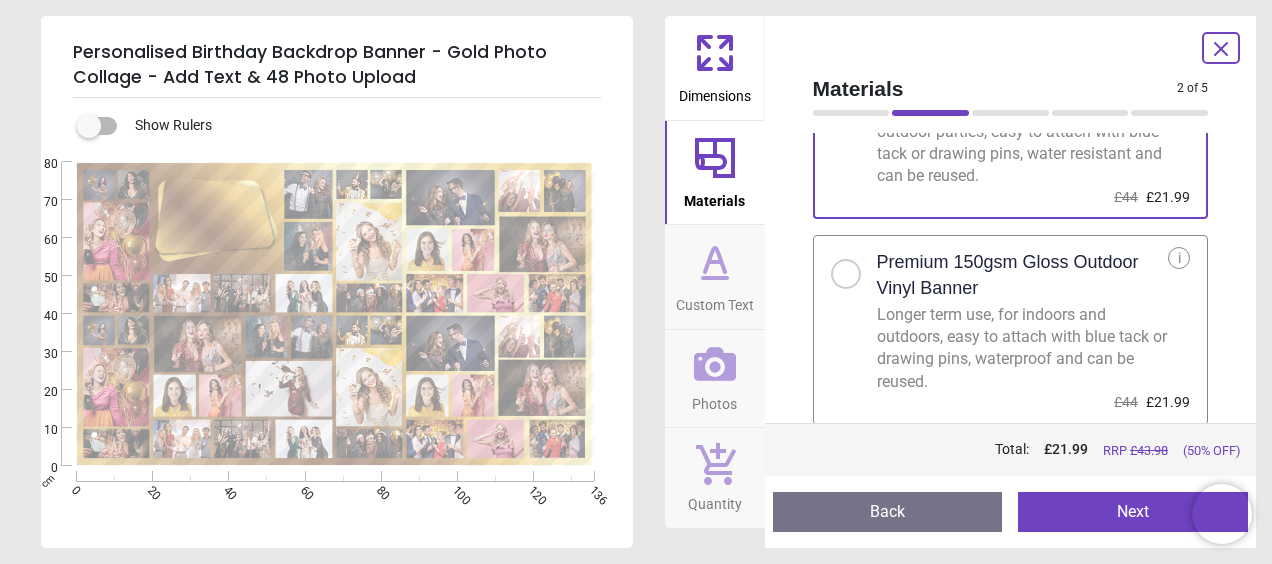 click at bounding box center (846, 274) 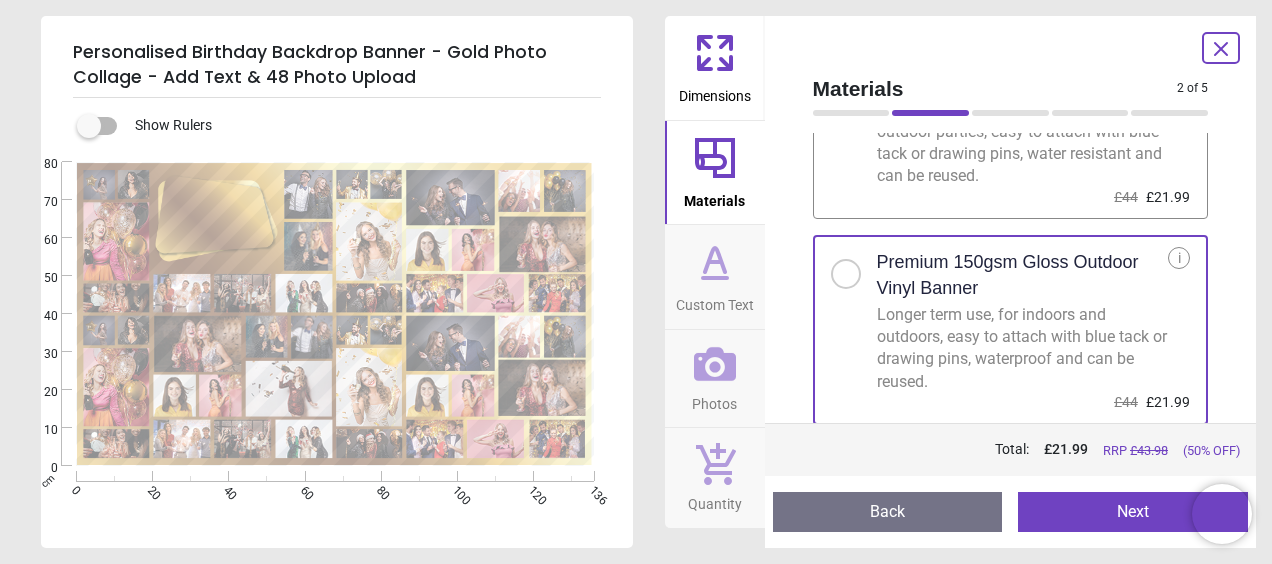 click on "Next" at bounding box center [1133, 512] 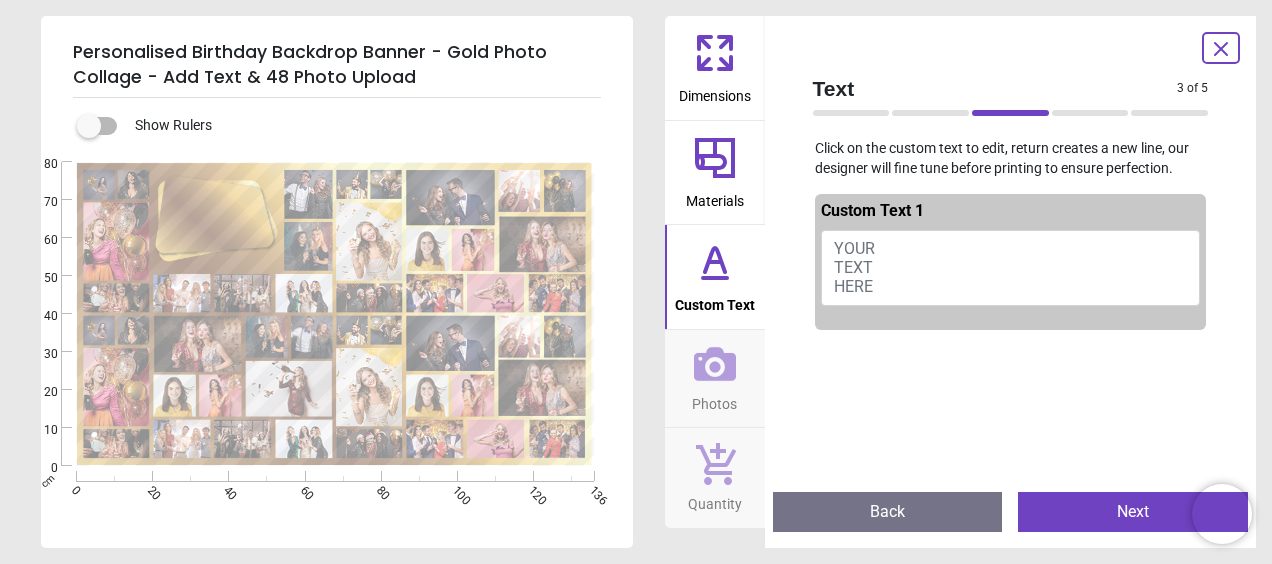 click on "YOUR
TEXT
HERE" at bounding box center (1011, 268) 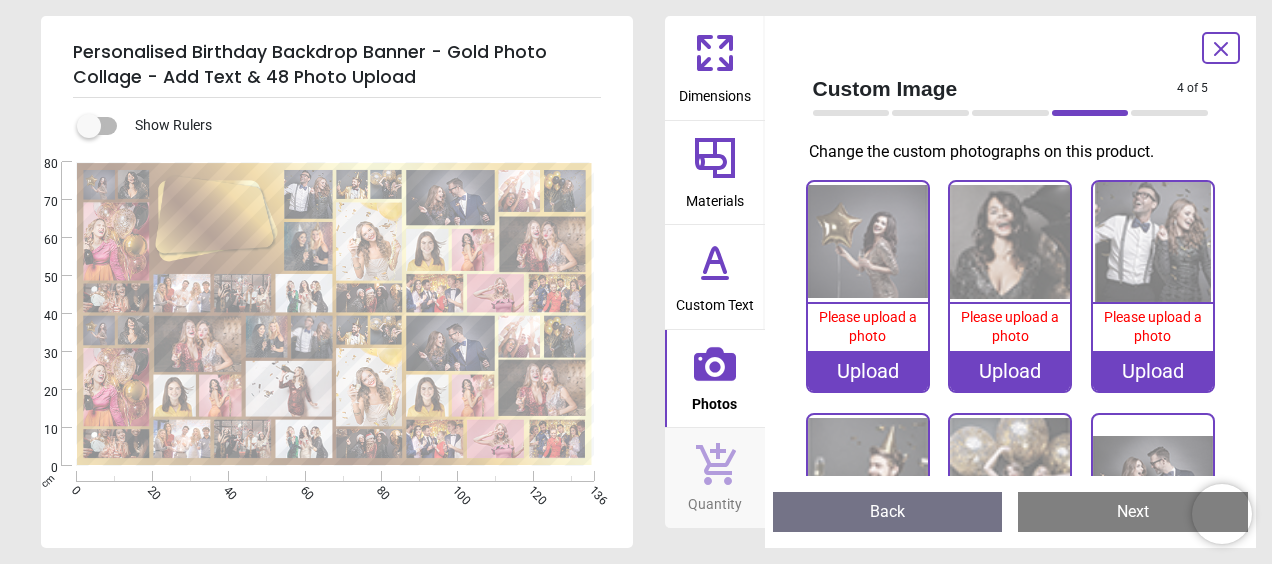 click on "Upload" at bounding box center (868, 371) 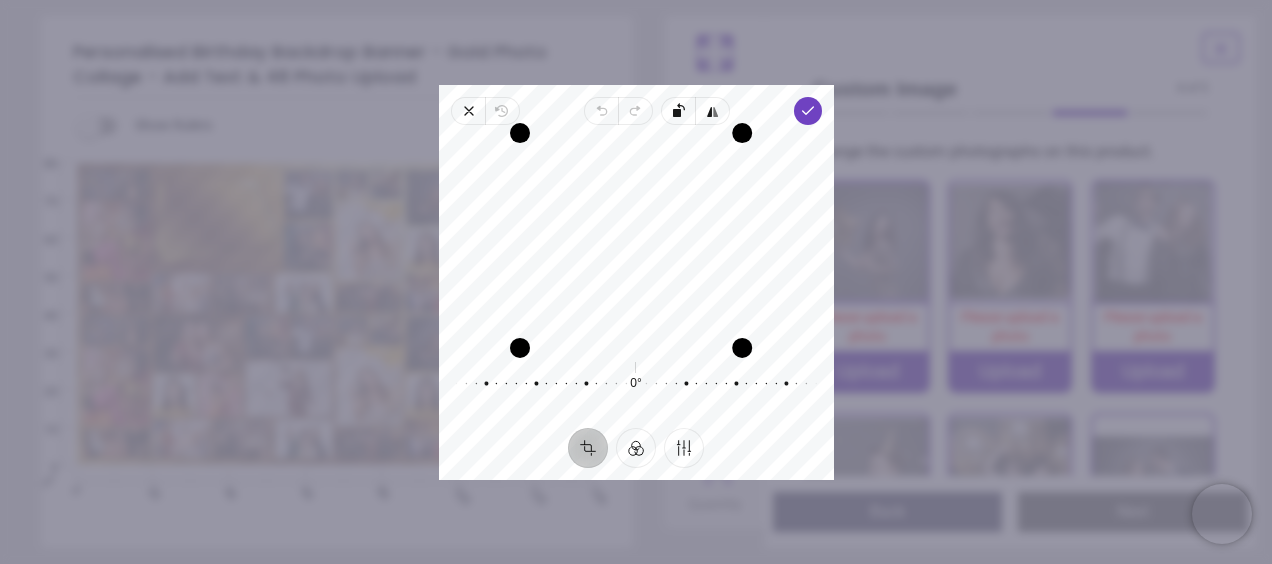 drag, startPoint x: 529, startPoint y: 244, endPoint x: 418, endPoint y: 250, distance: 111.16204 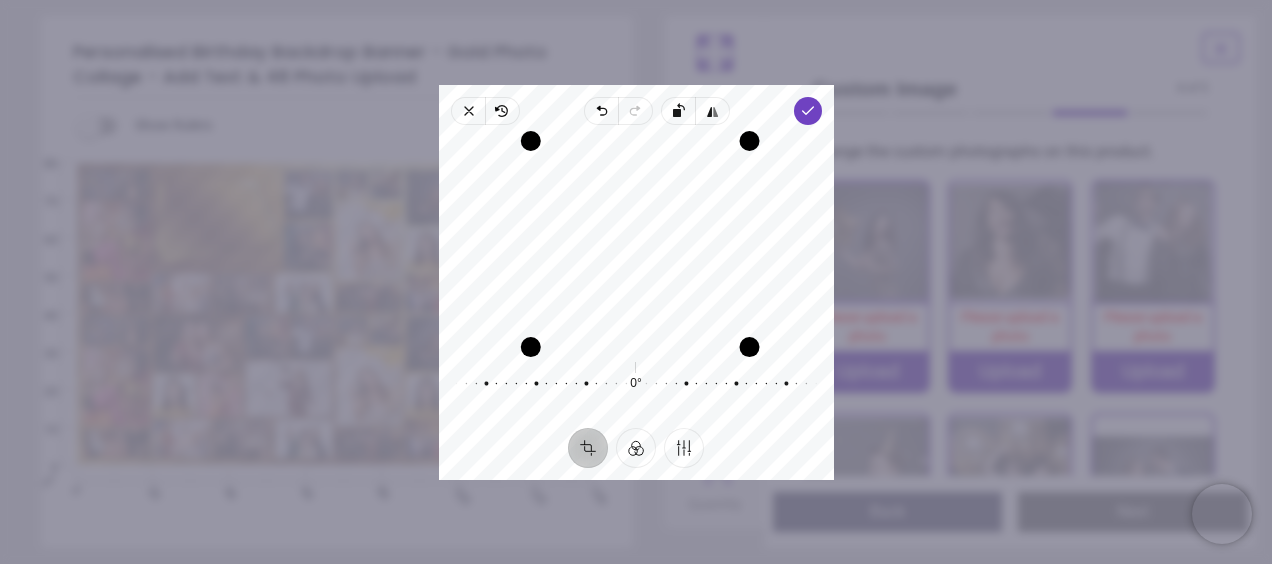 drag, startPoint x: 742, startPoint y: 341, endPoint x: 822, endPoint y: 336, distance: 80.1561 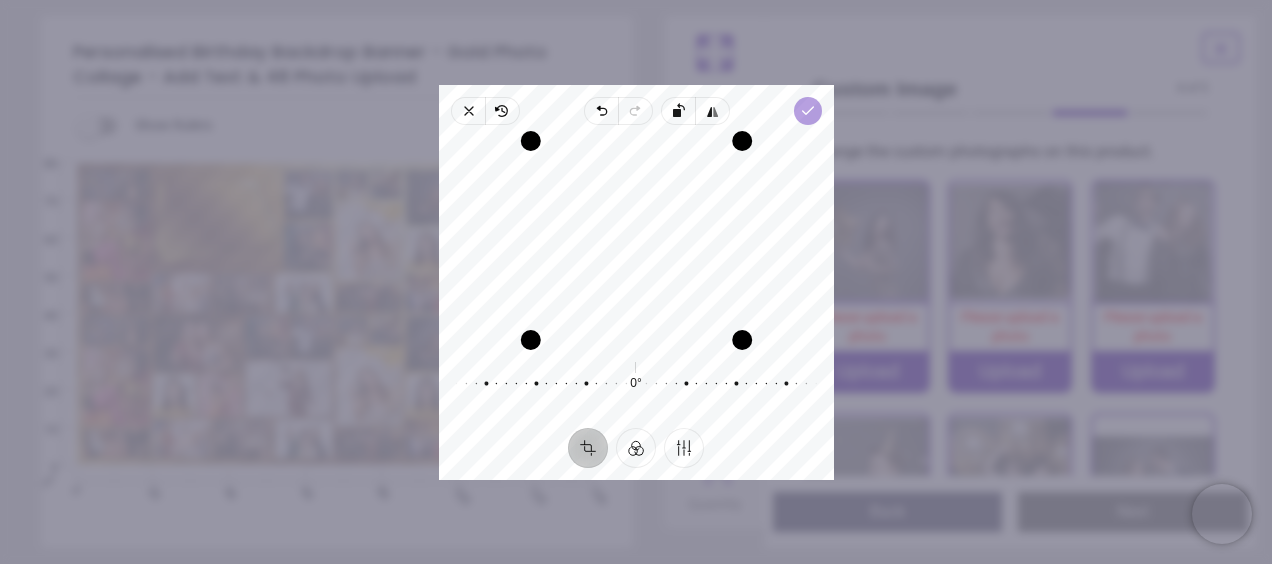 click 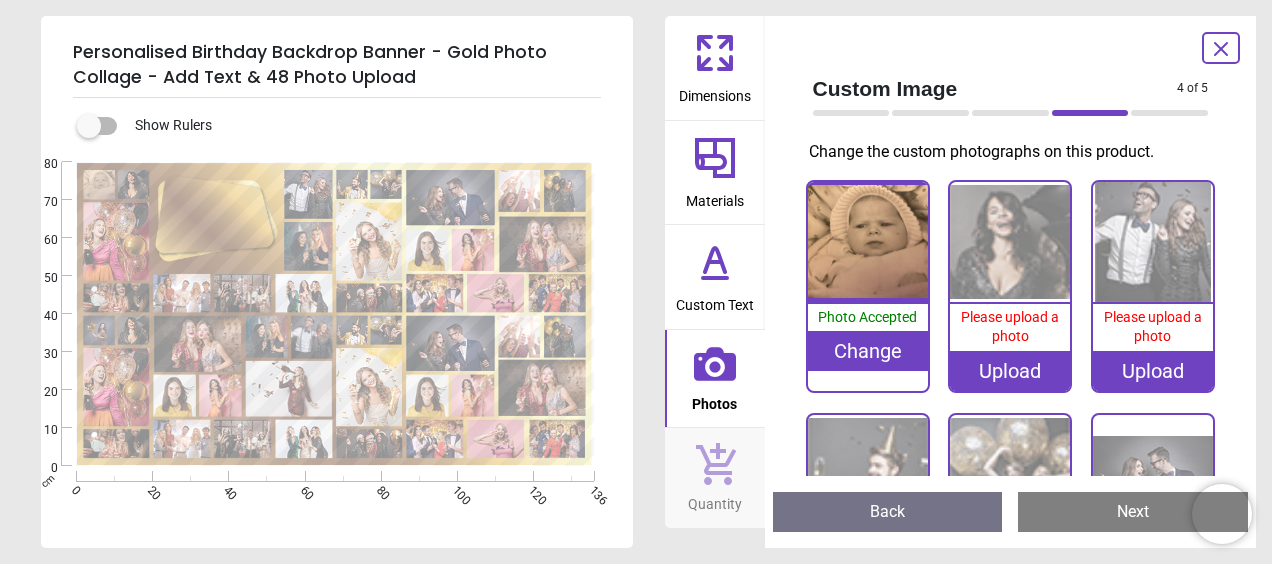 click on "Upload" at bounding box center (1010, 371) 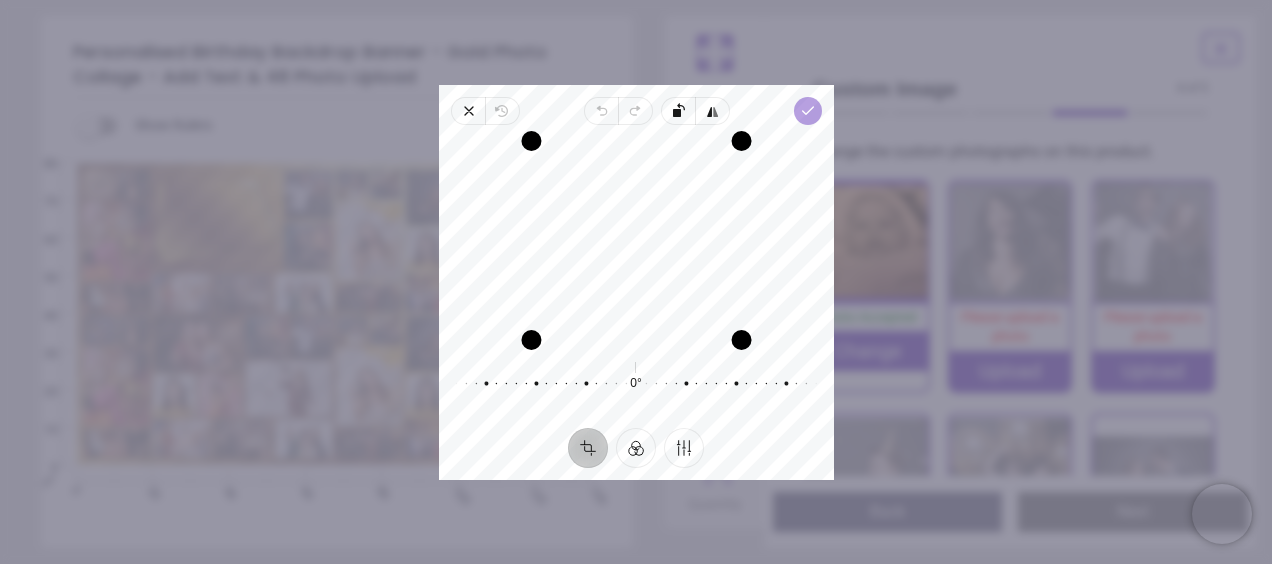 click 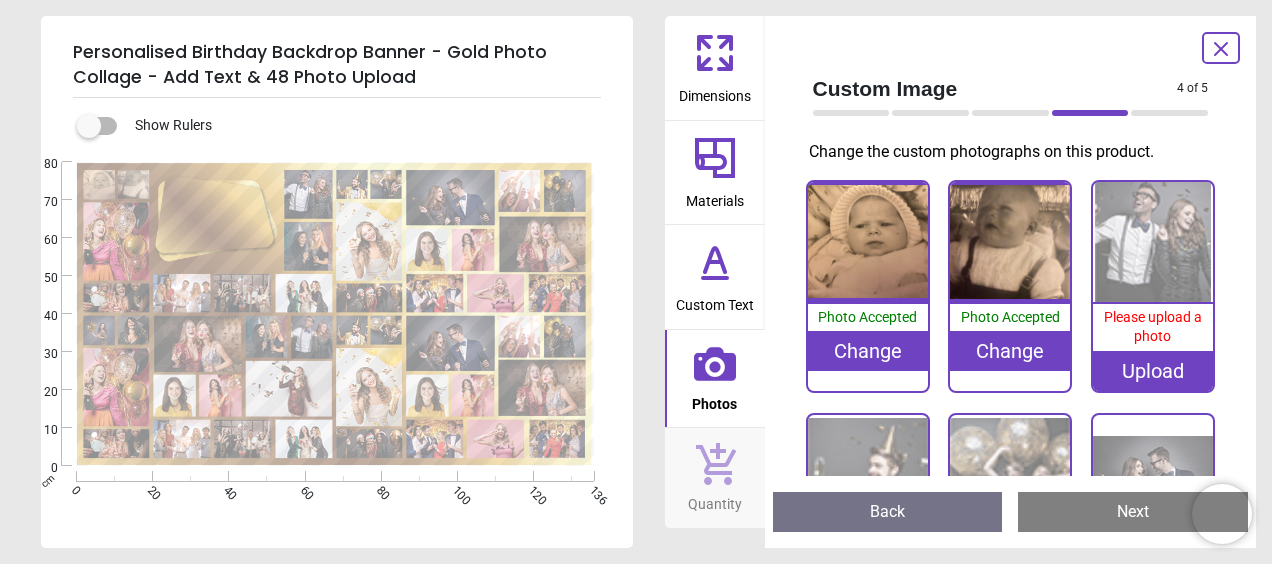 click on "Upload" at bounding box center [1153, 371] 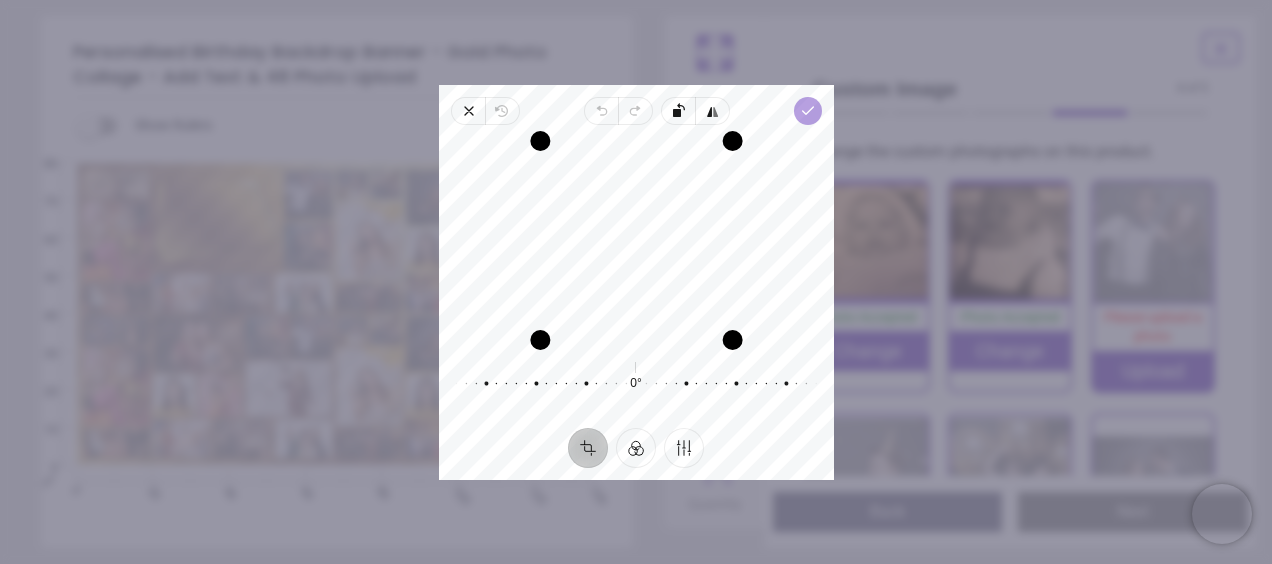 click 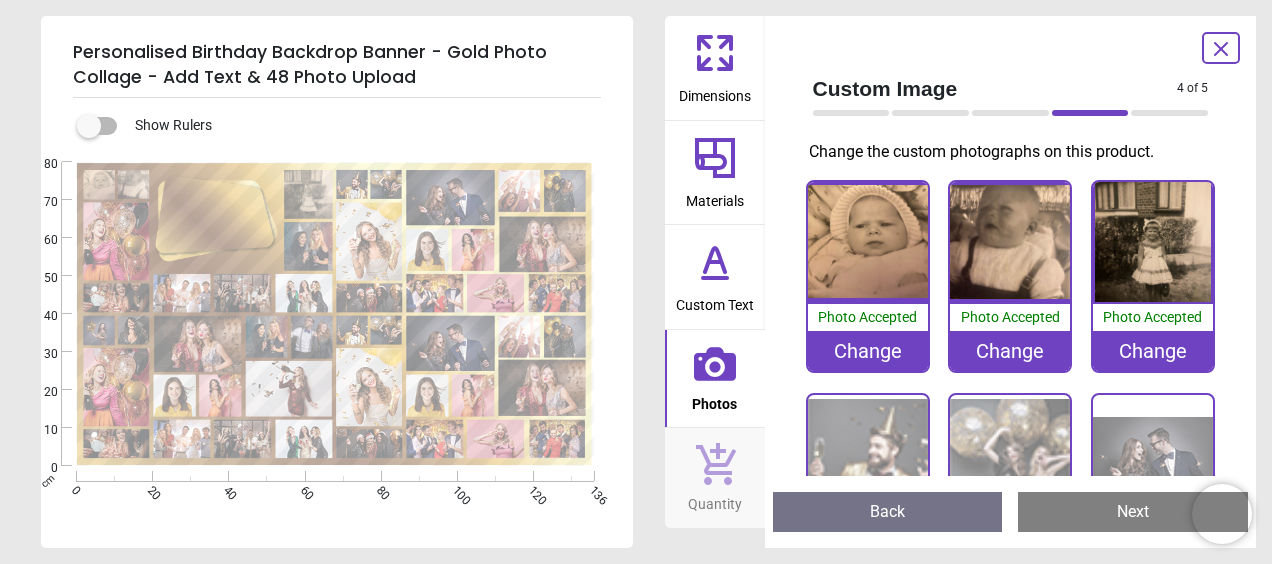 click at bounding box center [868, 455] 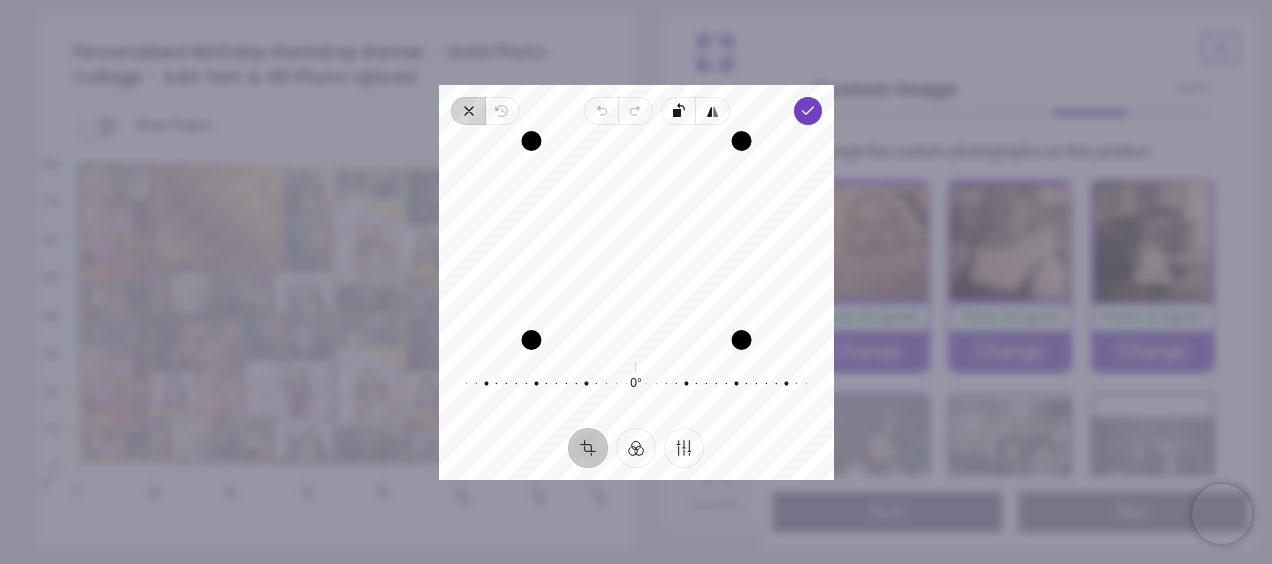click 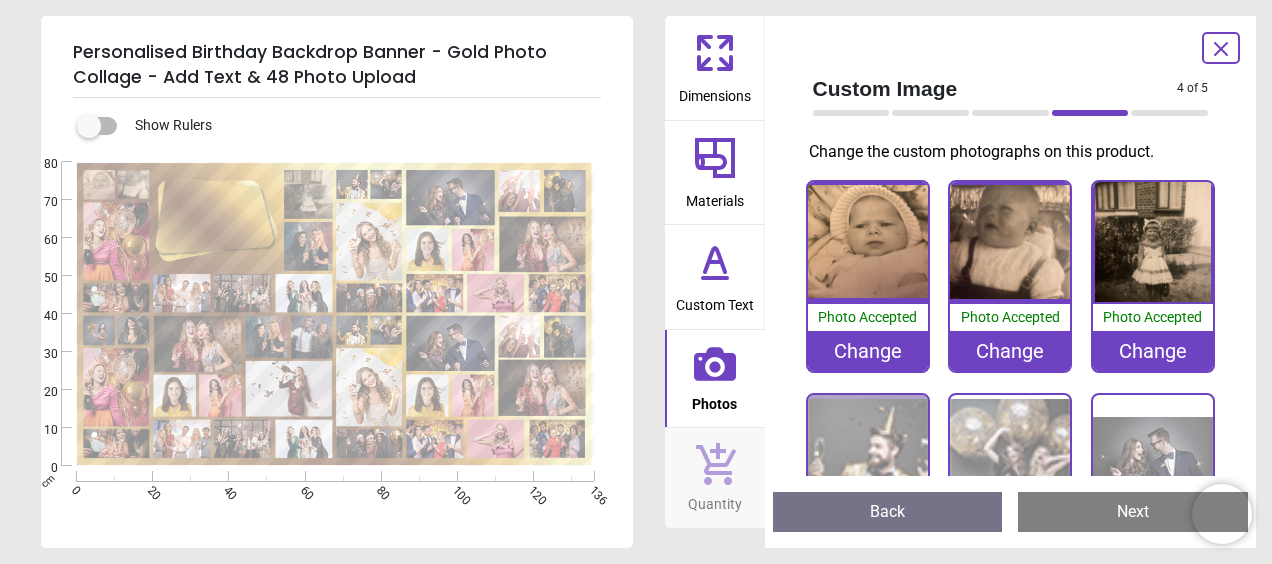 click at bounding box center (868, 455) 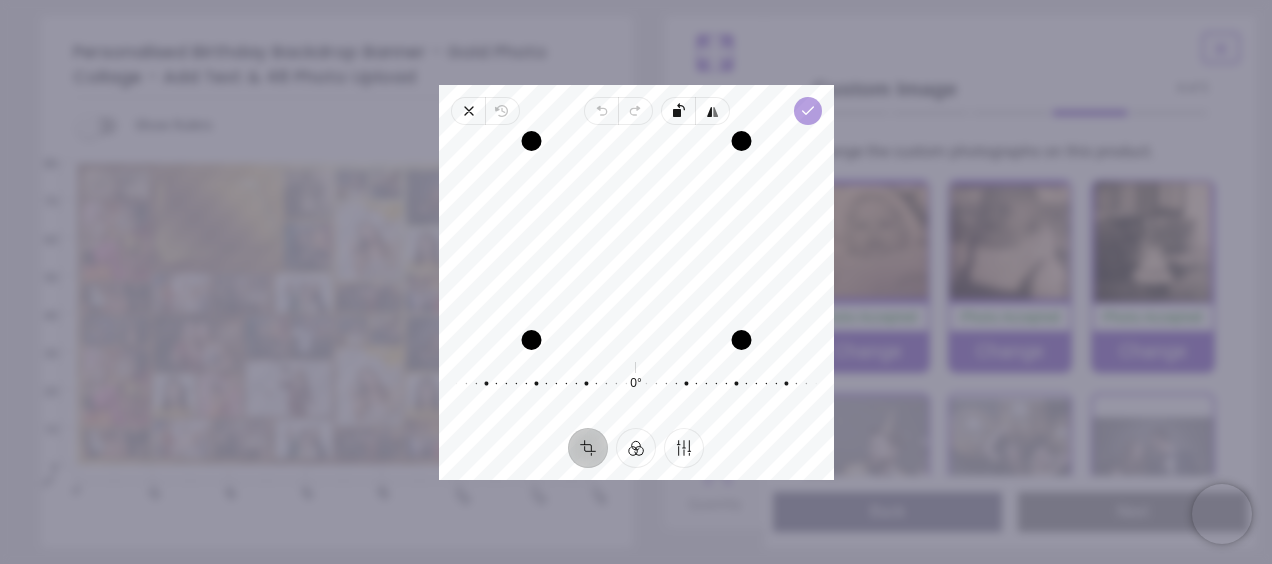 click 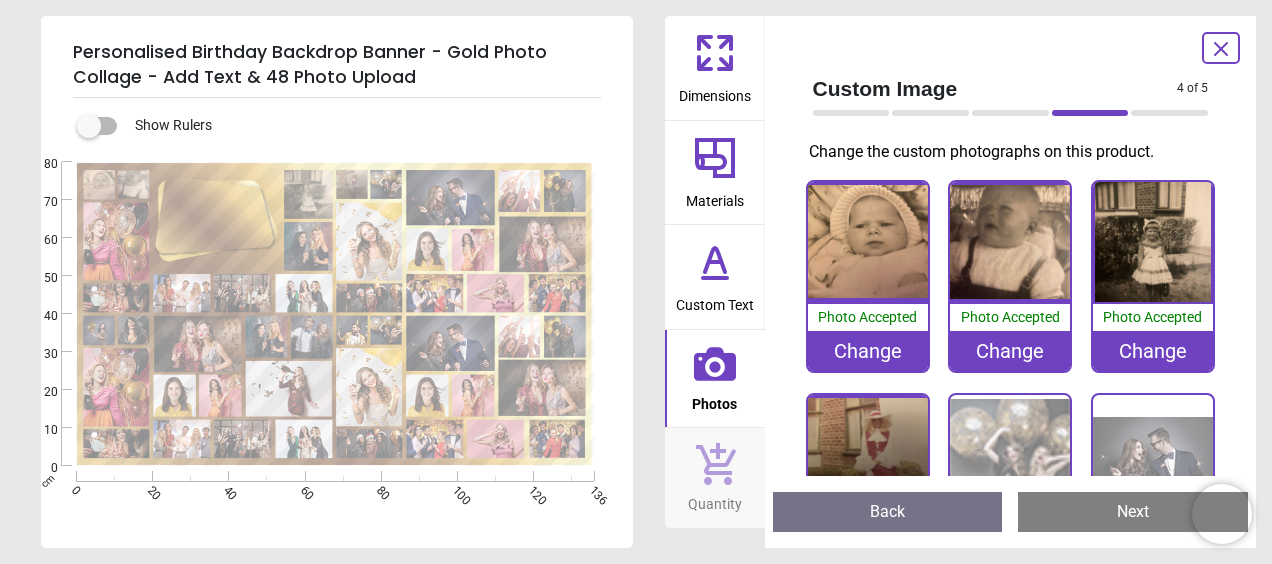 scroll, scrollTop: 0, scrollLeft: 0, axis: both 